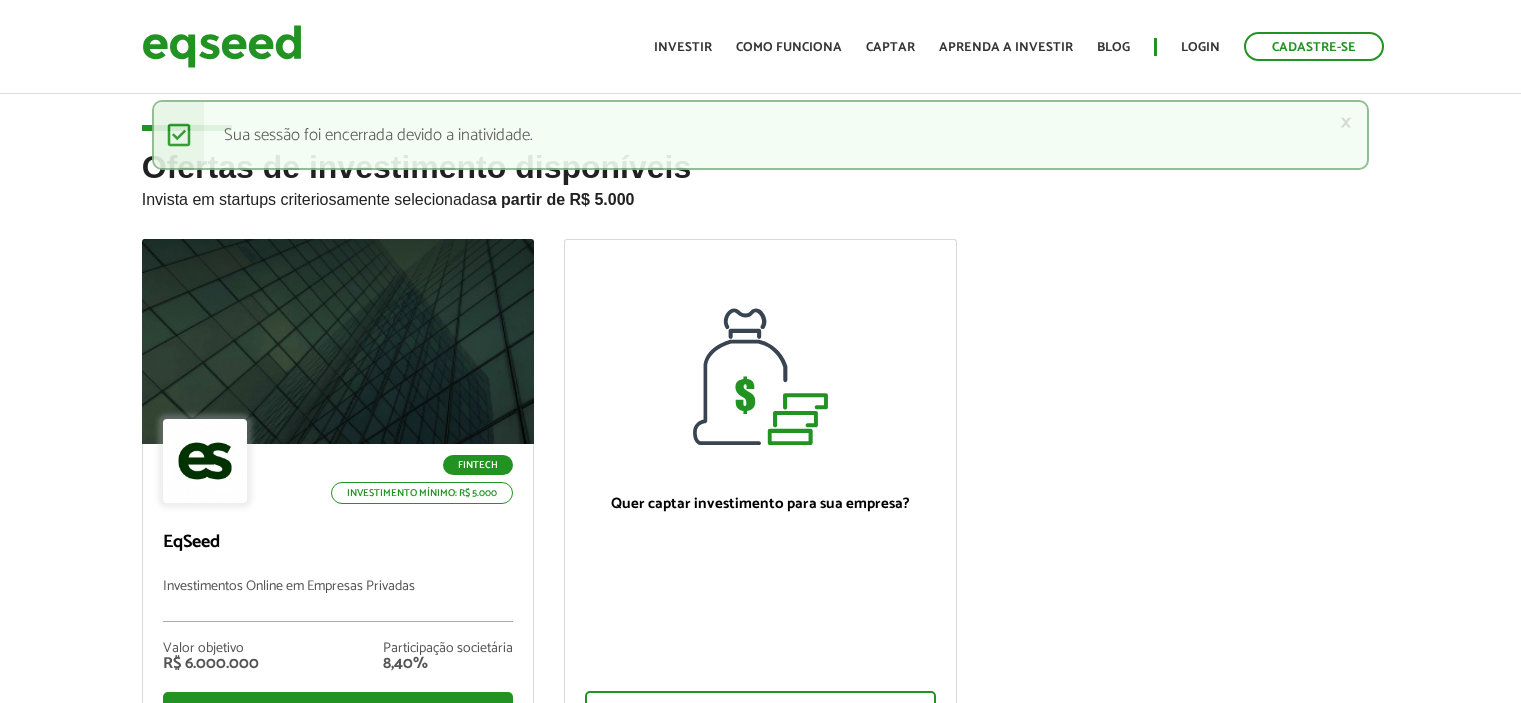 scroll, scrollTop: 0, scrollLeft: 0, axis: both 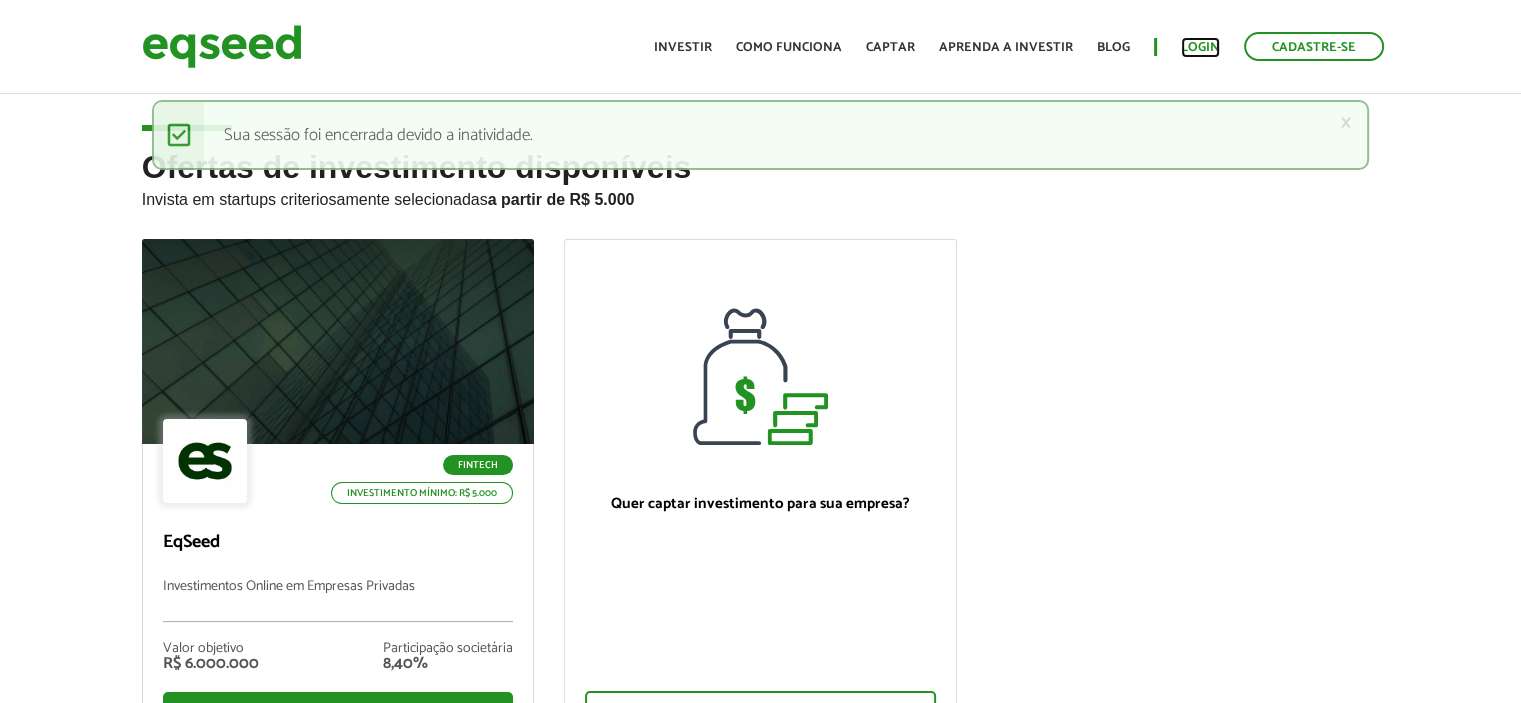 click on "Login" at bounding box center [1200, 47] 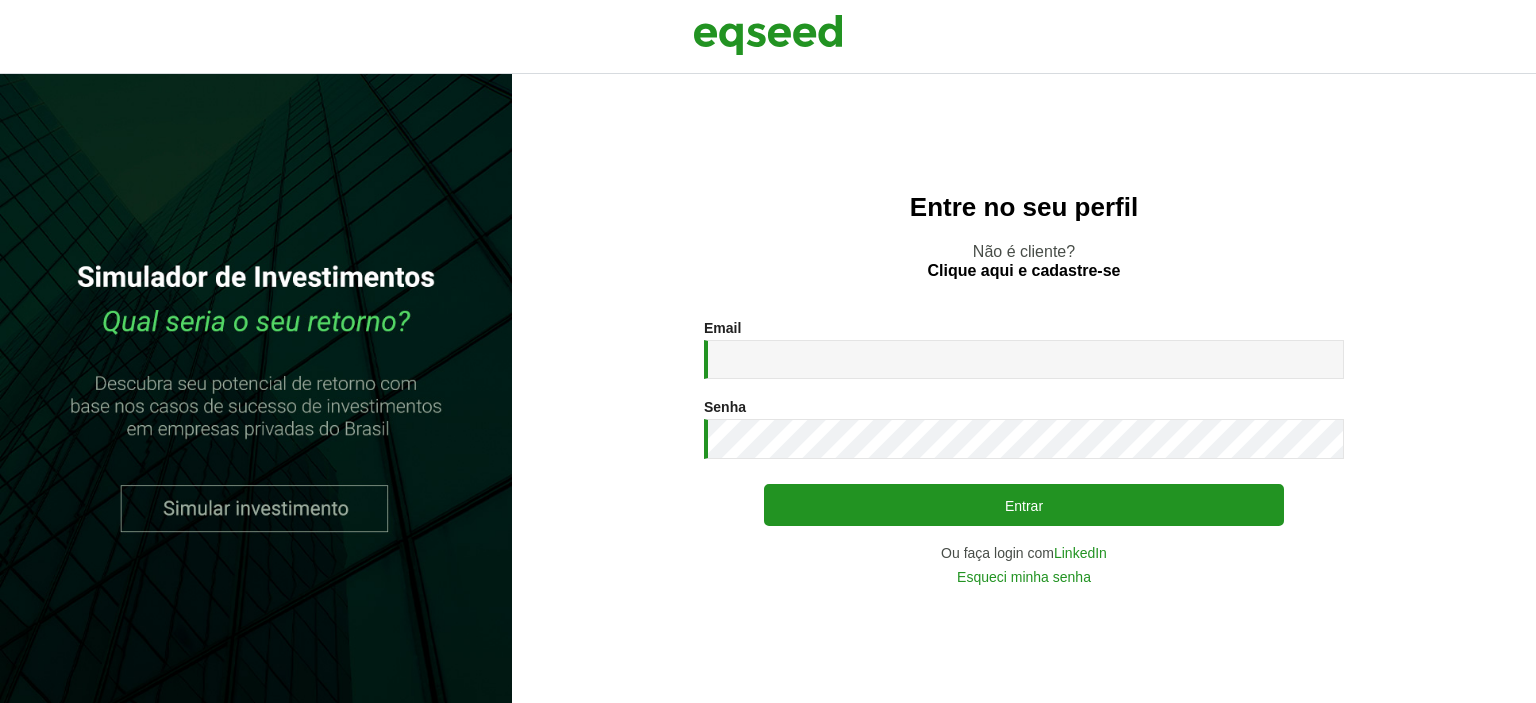 scroll, scrollTop: 0, scrollLeft: 0, axis: both 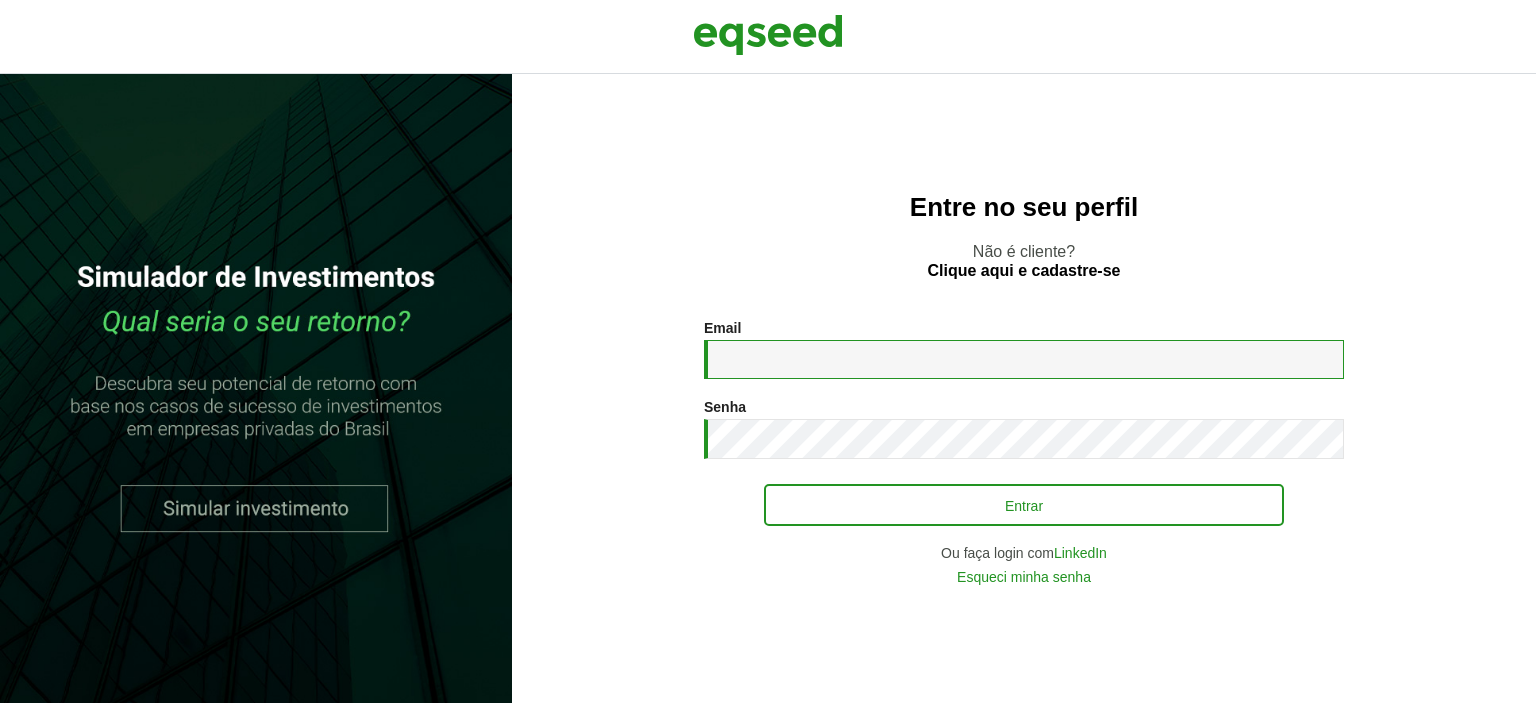 type on "**********" 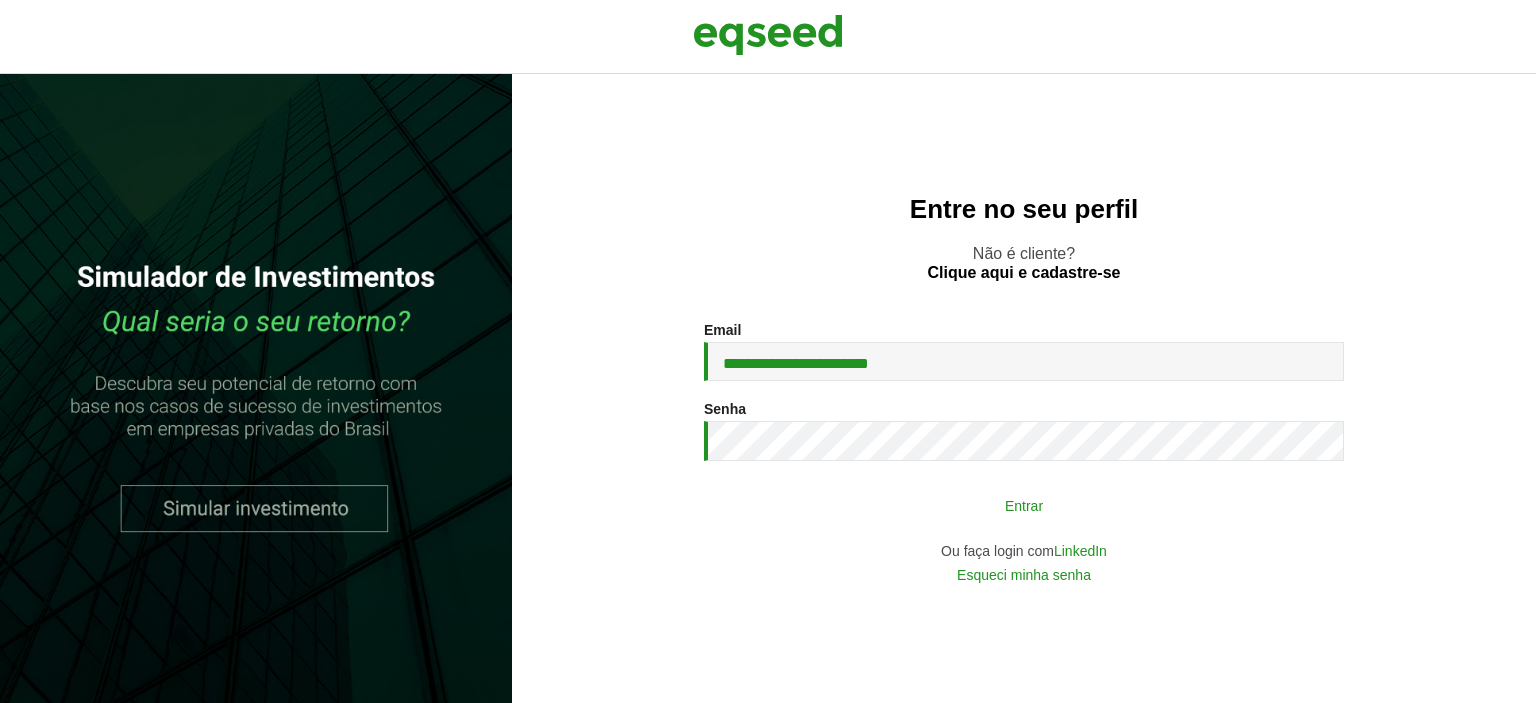 click on "Entrar" at bounding box center (1024, 505) 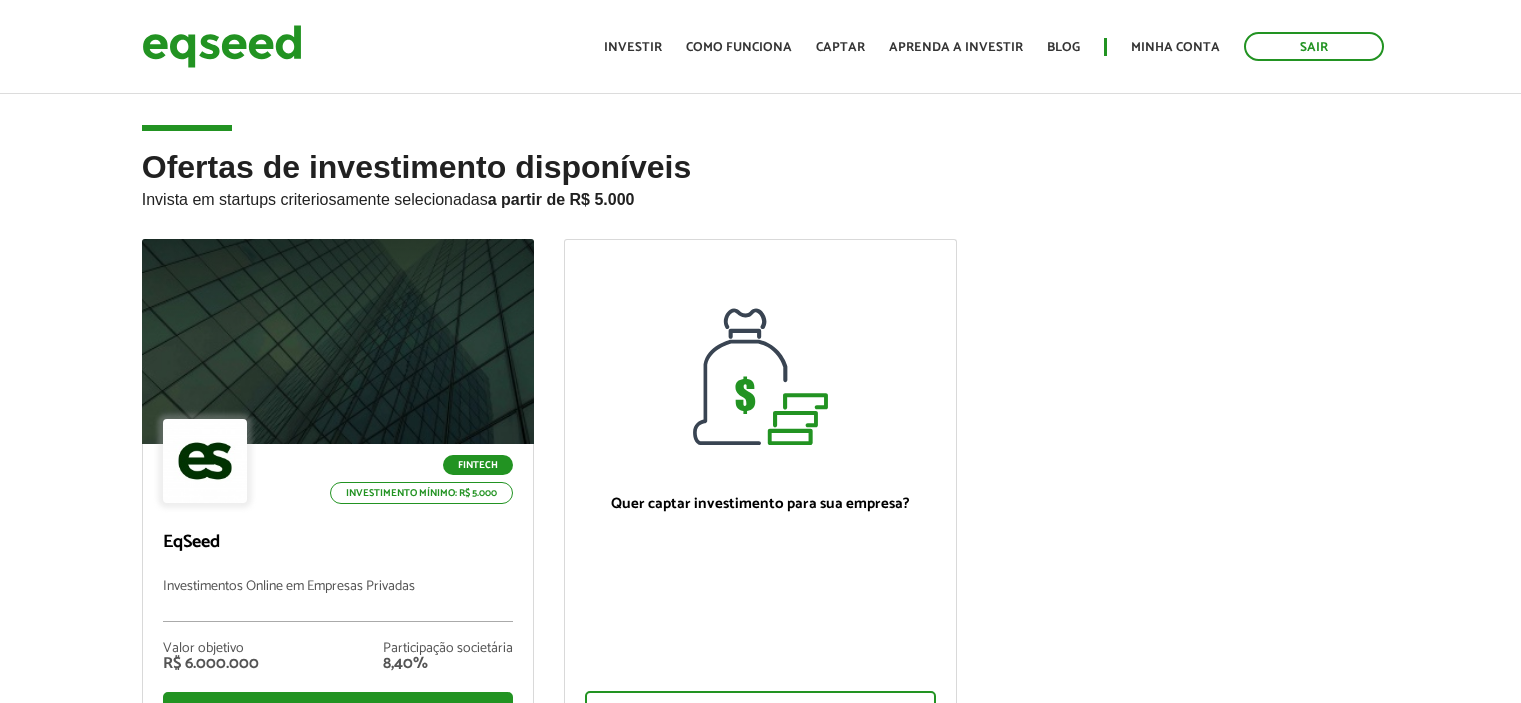 scroll, scrollTop: 0, scrollLeft: 0, axis: both 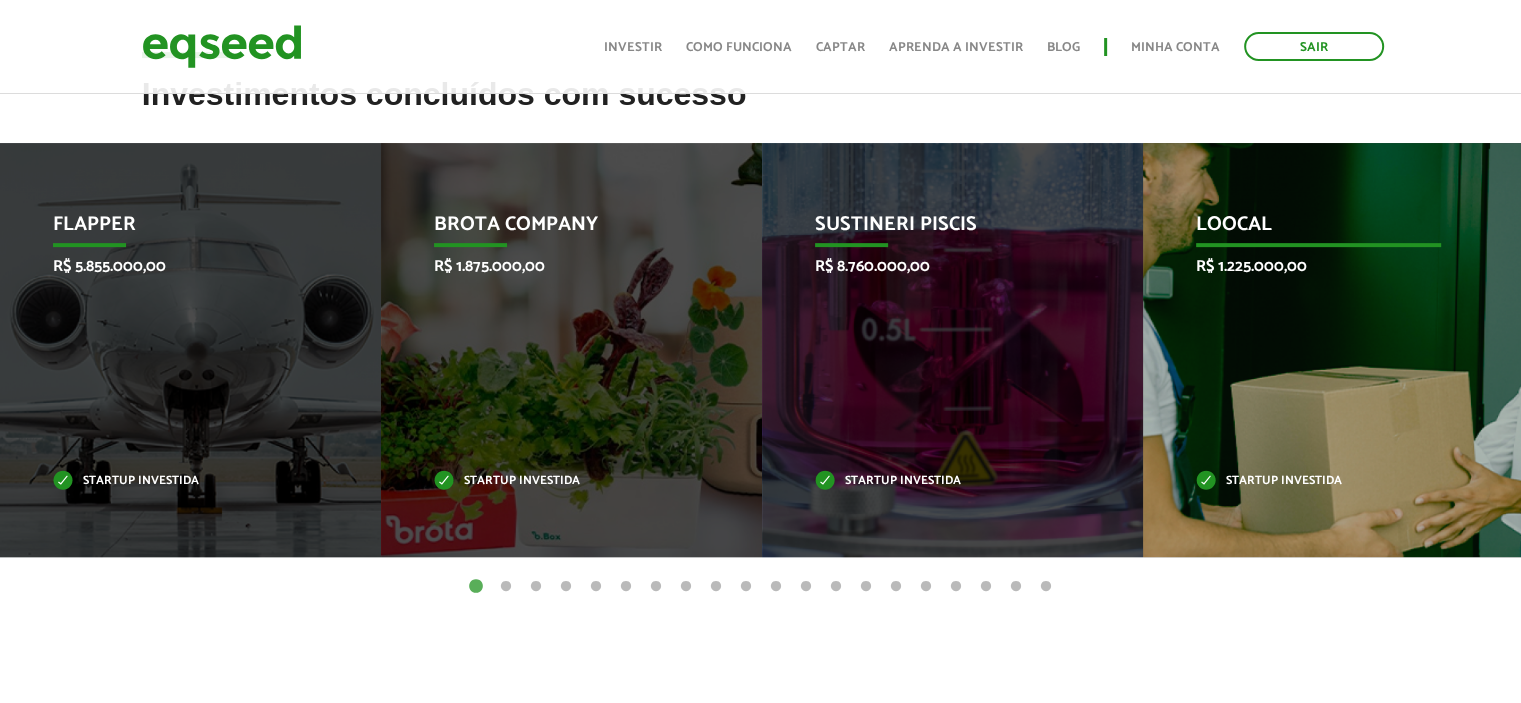 click on "Loocal
R$ 1.225.000,00
Startup investida" at bounding box center [1318, 350] 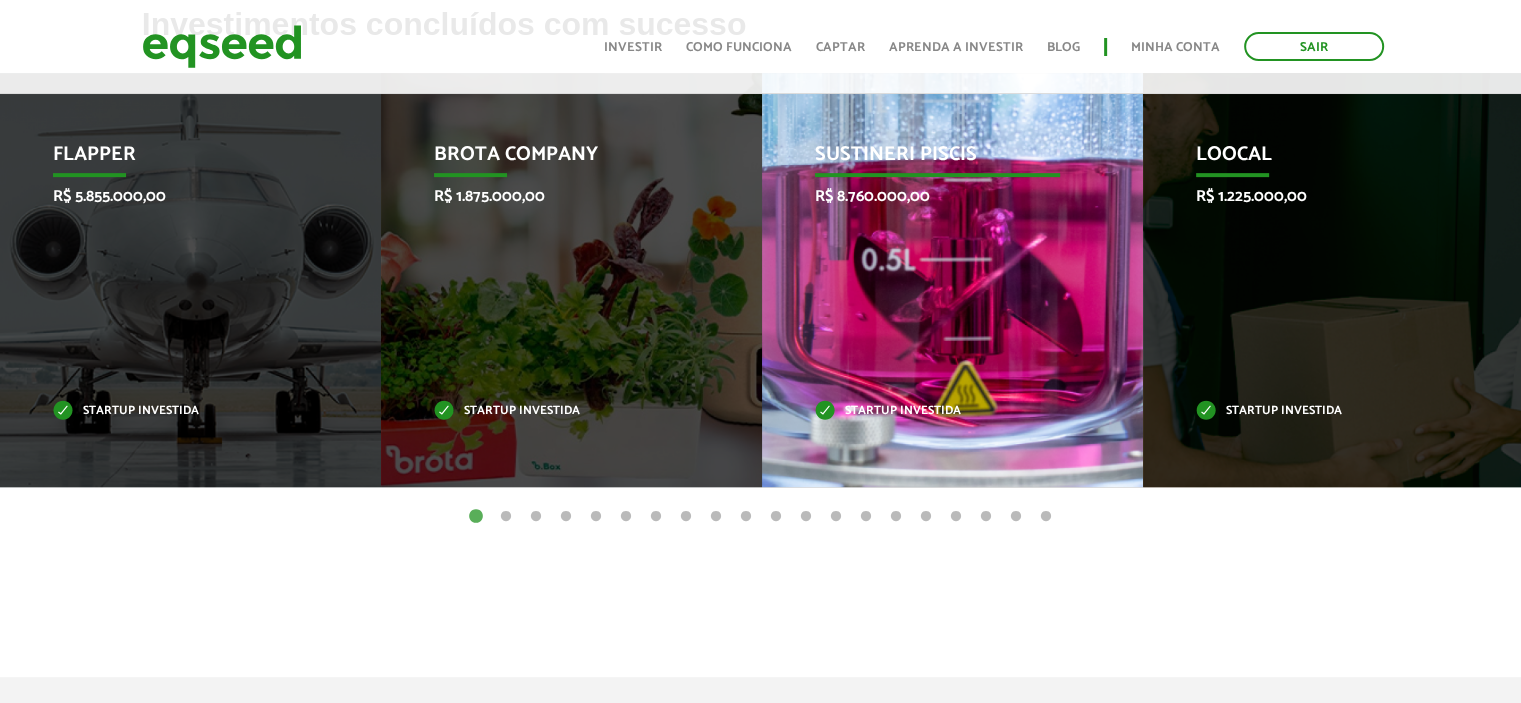 scroll, scrollTop: 900, scrollLeft: 0, axis: vertical 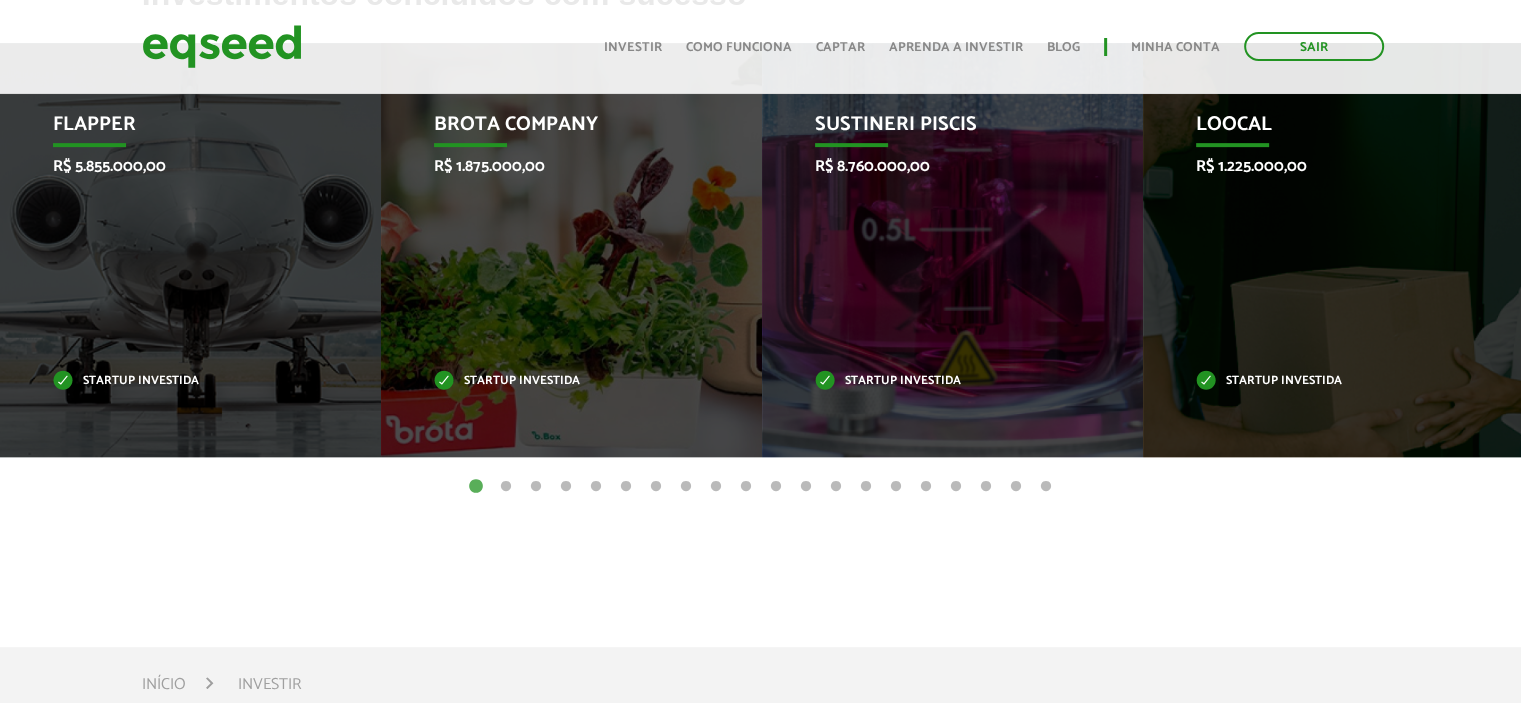 click on "2" at bounding box center (506, 487) 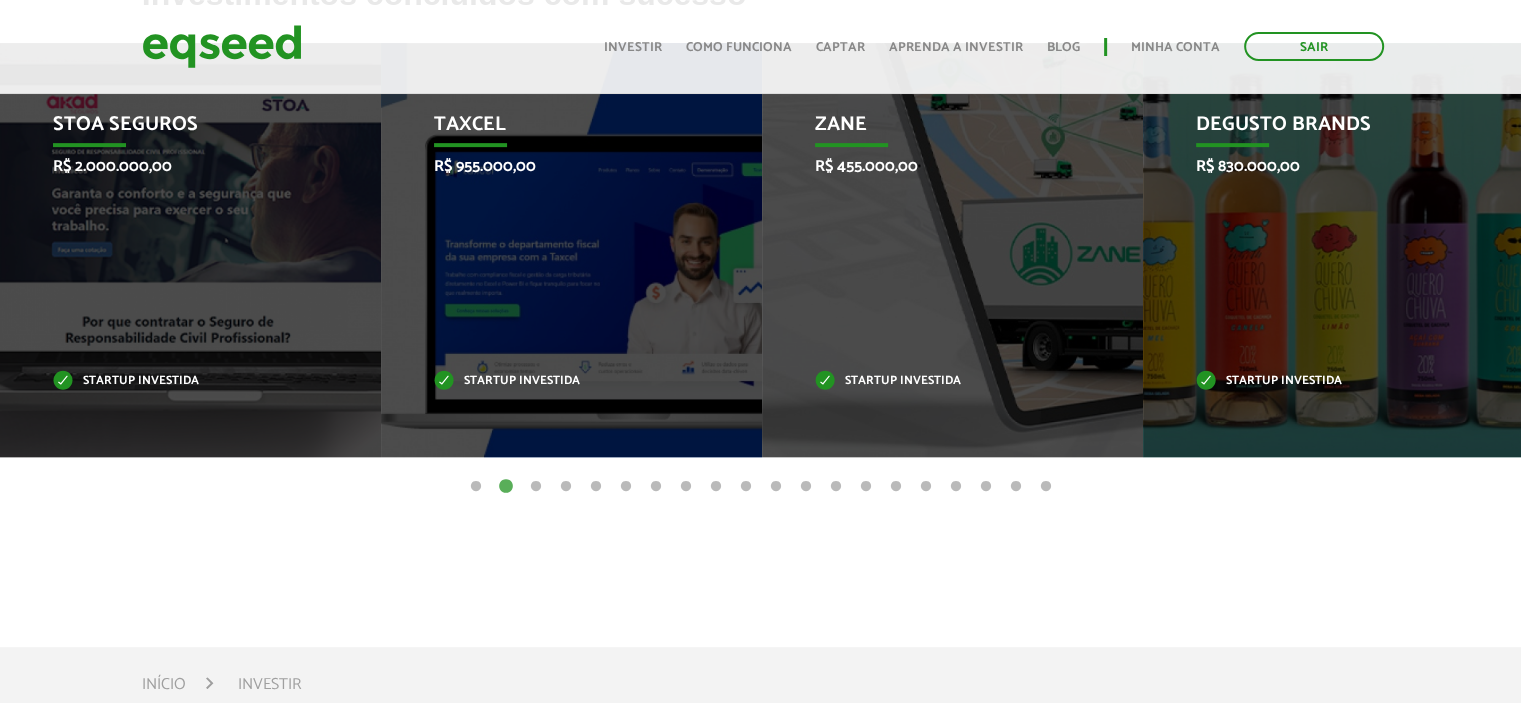 click on "3" at bounding box center [536, 487] 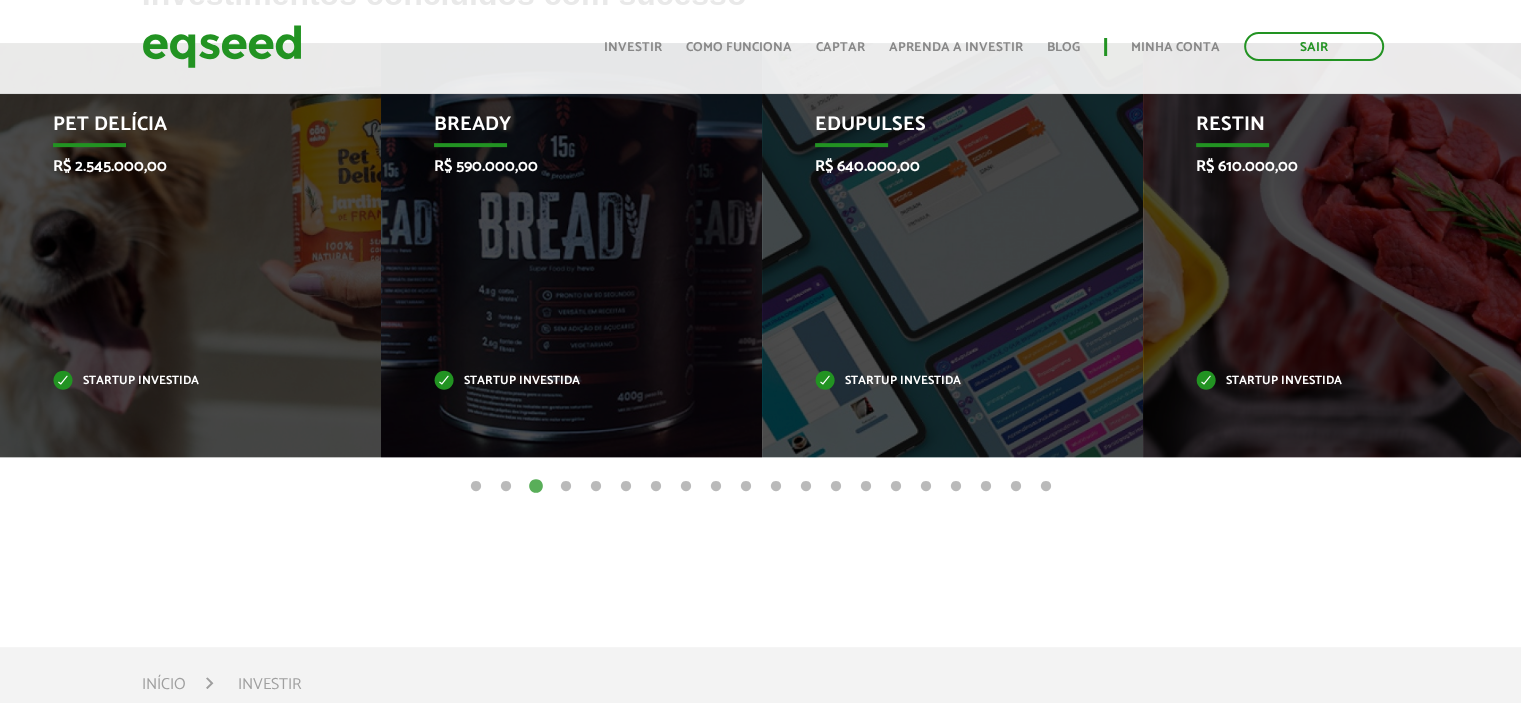 click on "4" at bounding box center (566, 487) 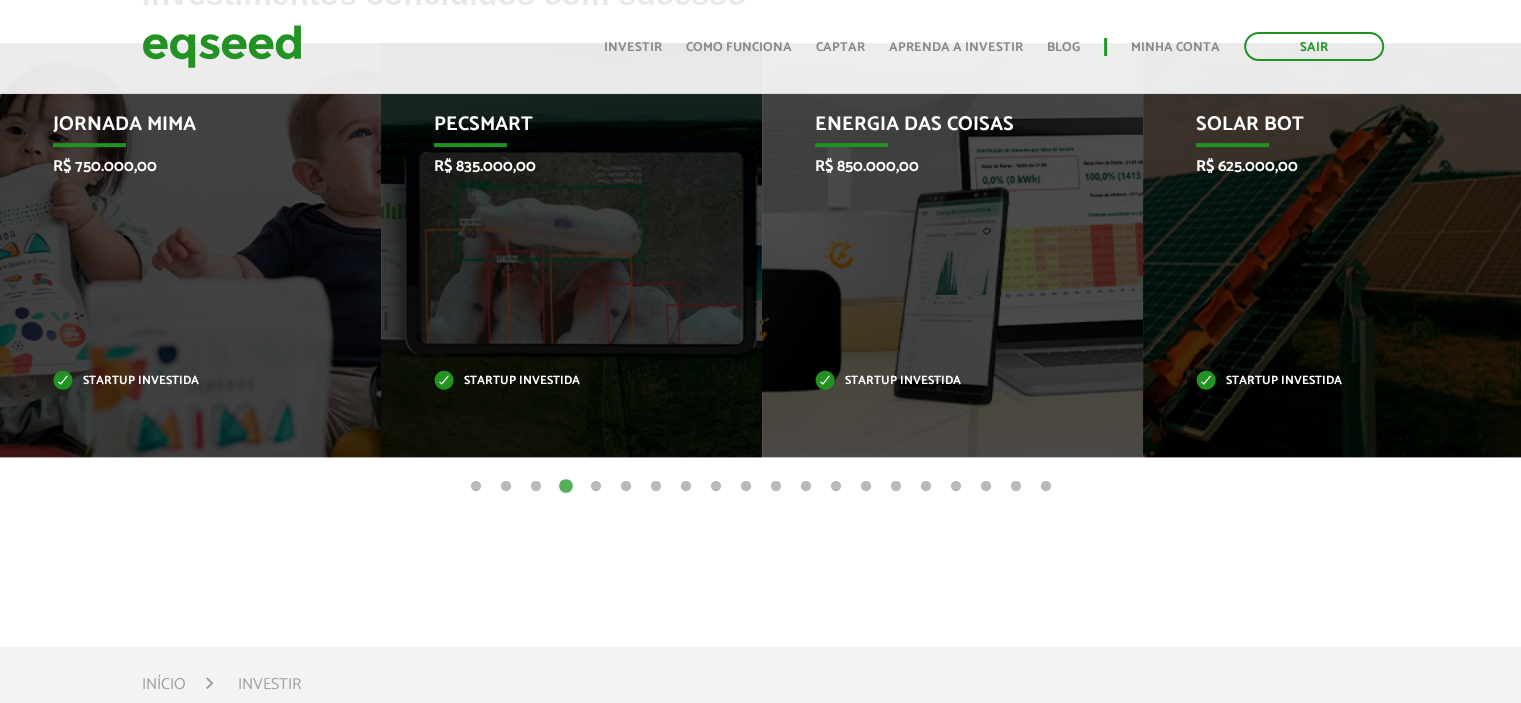 click on "5" at bounding box center (596, 487) 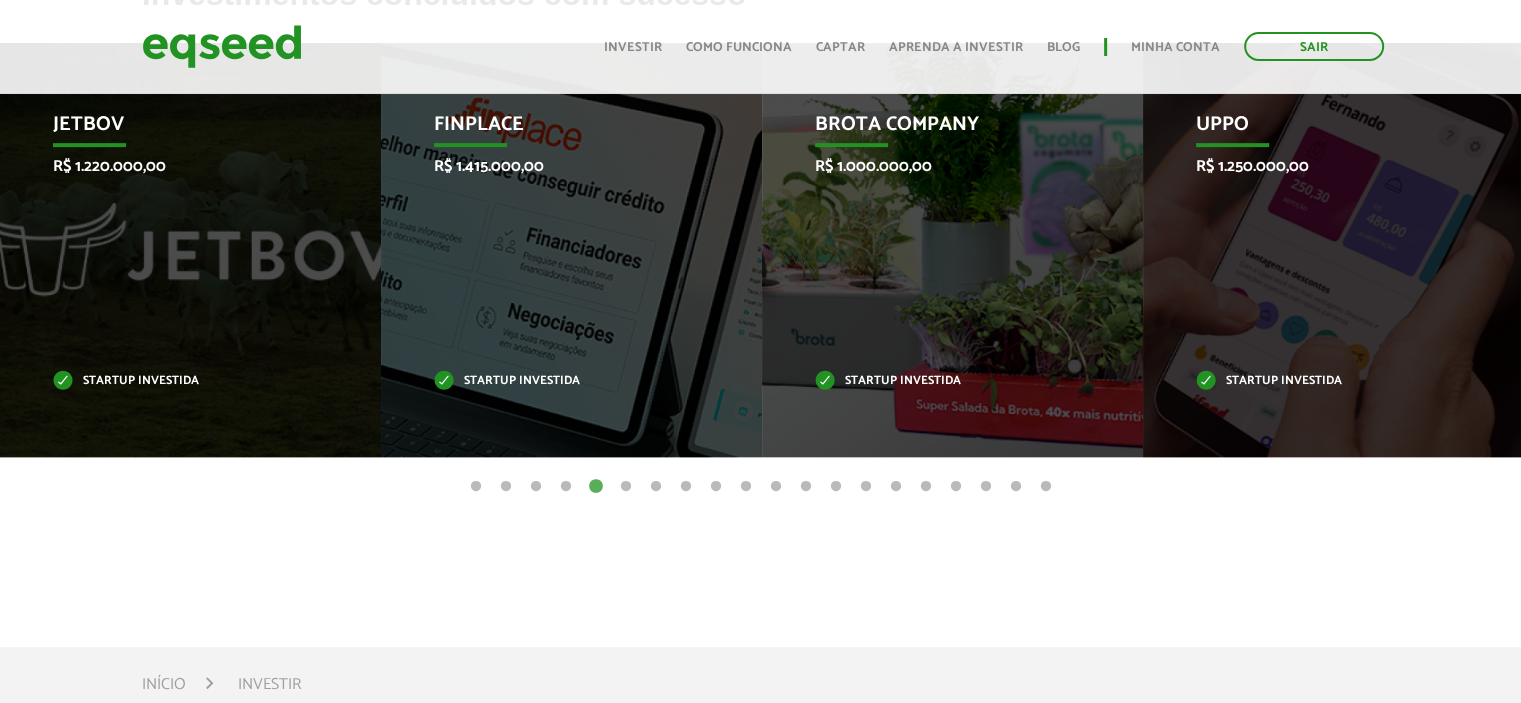 click on "1" at bounding box center (476, 487) 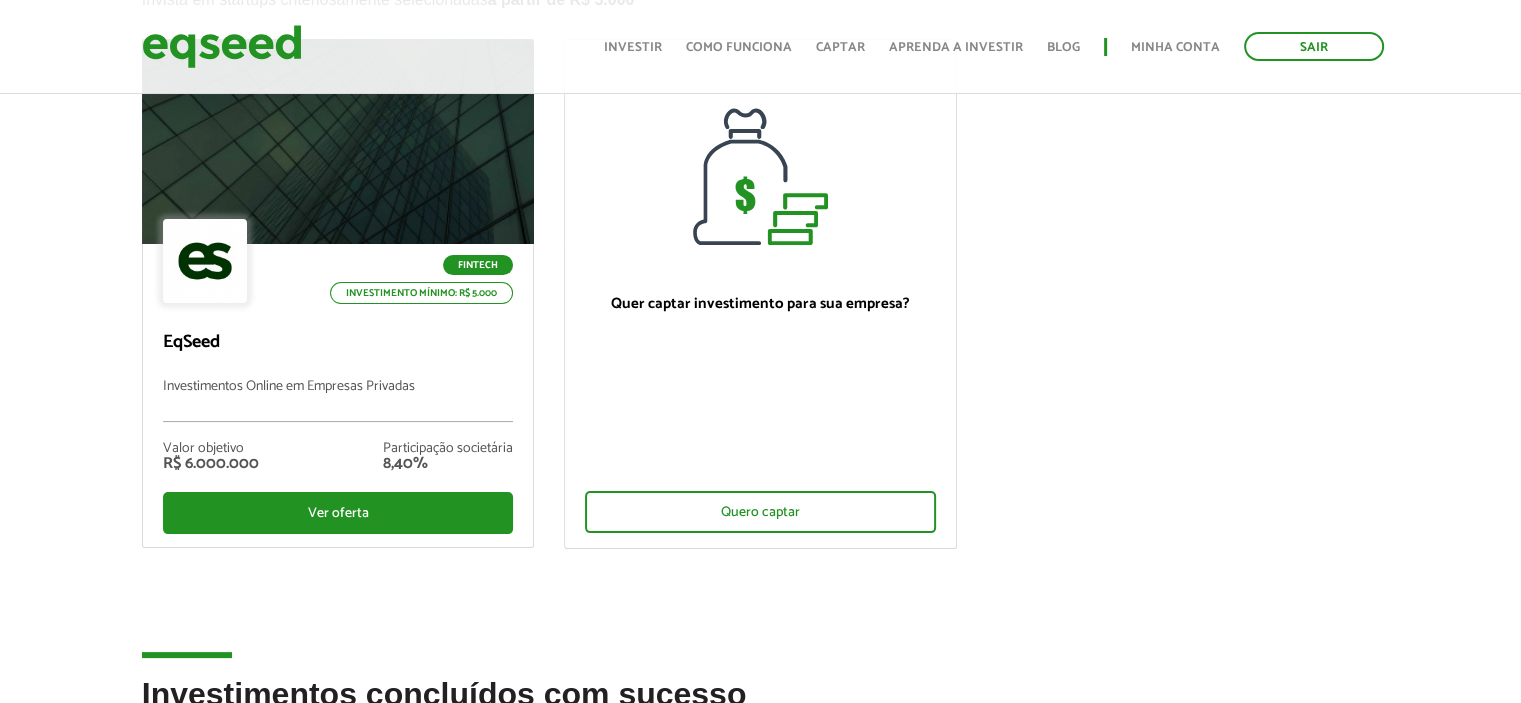 scroll, scrollTop: 200, scrollLeft: 0, axis: vertical 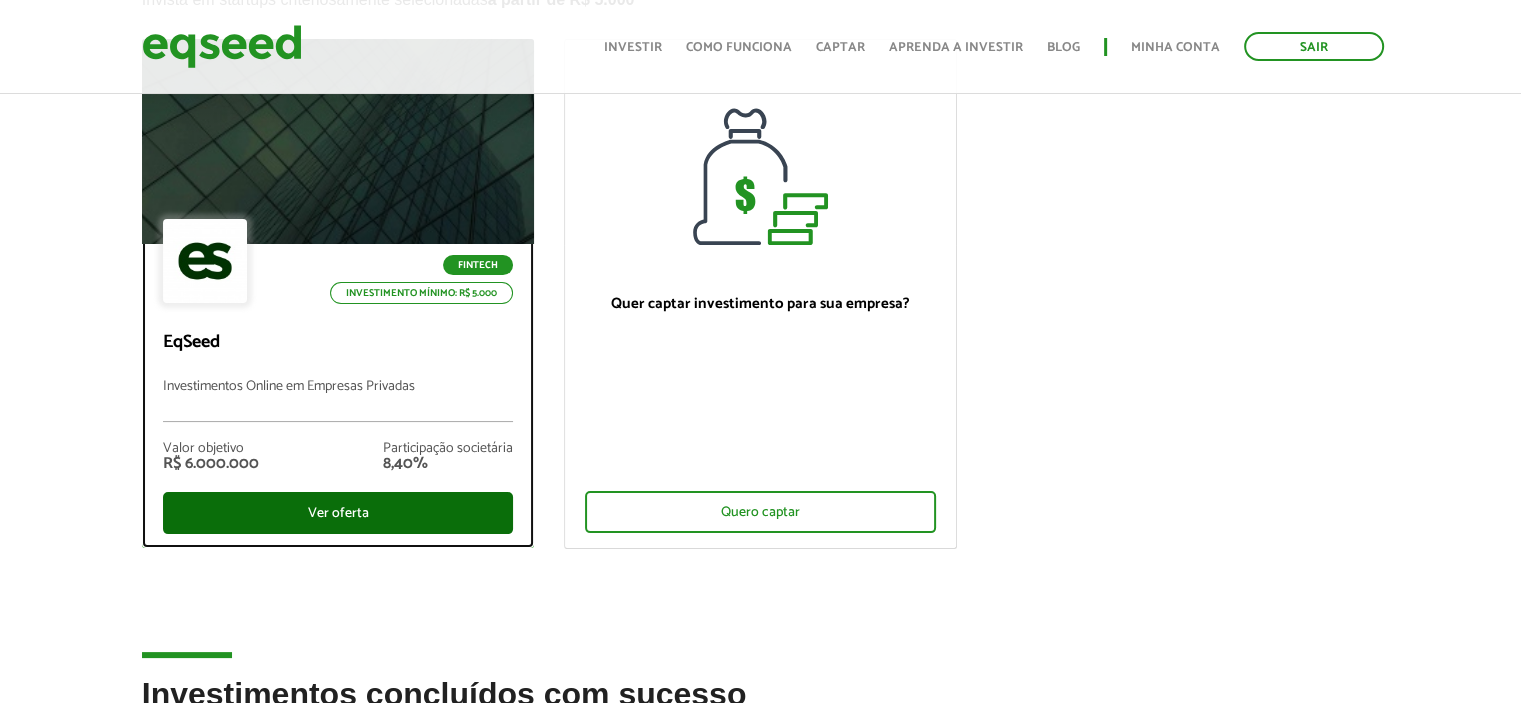 click on "Ver oferta" at bounding box center (338, 513) 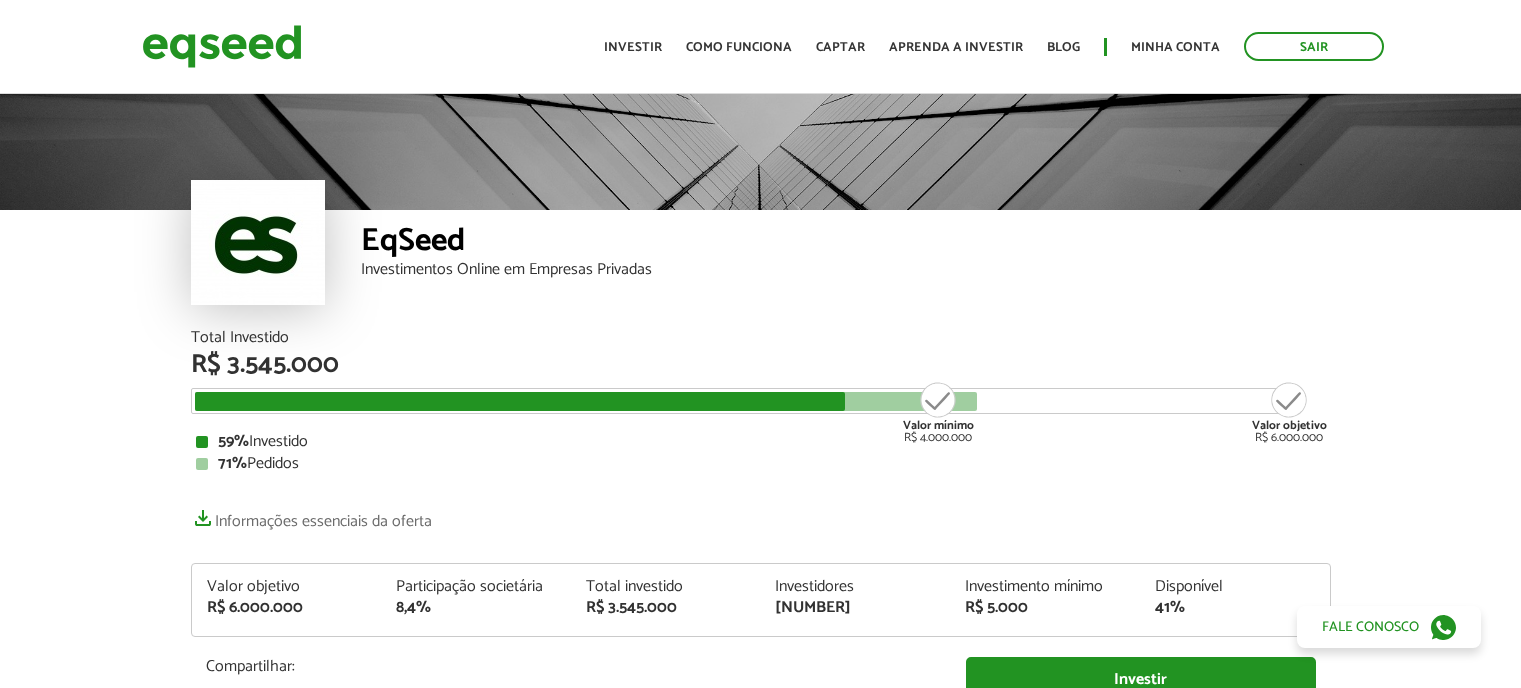 scroll, scrollTop: 0, scrollLeft: 0, axis: both 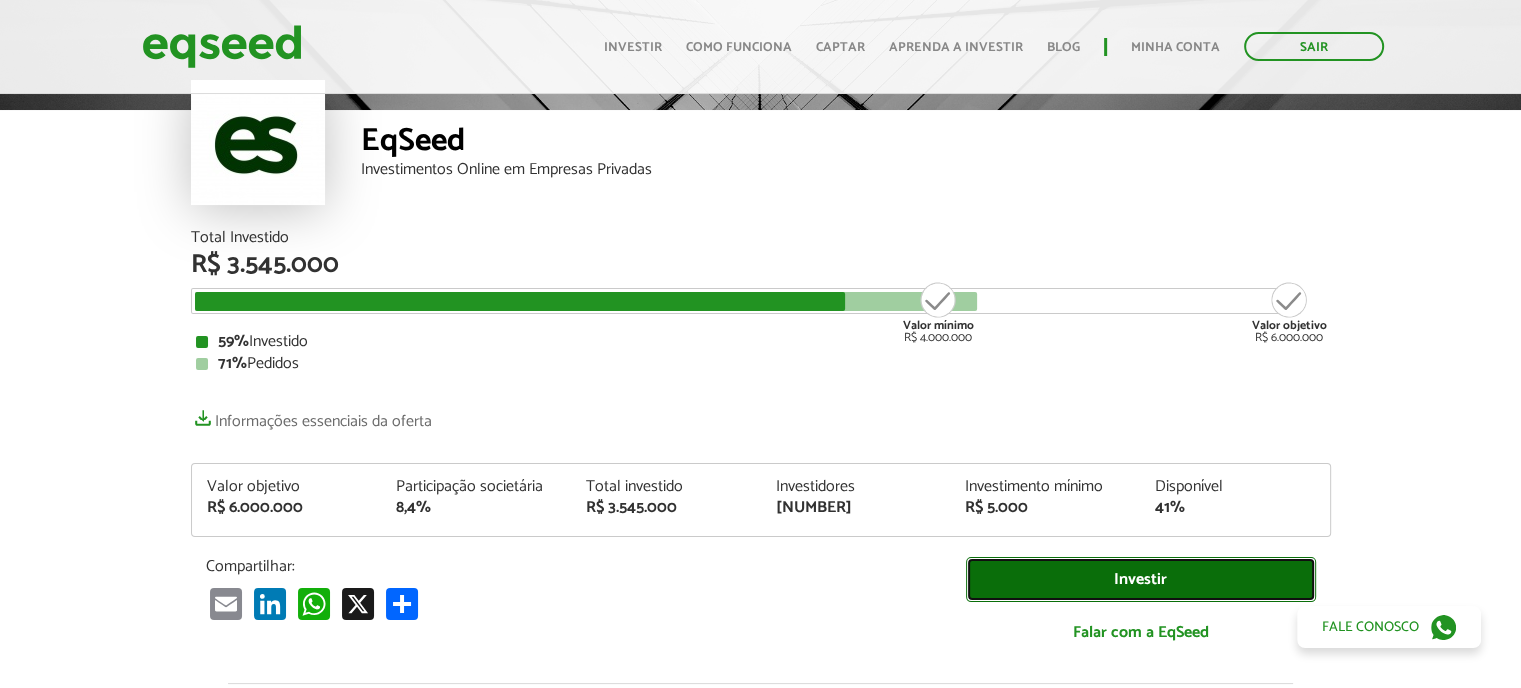 click on "Investir" at bounding box center (1141, 579) 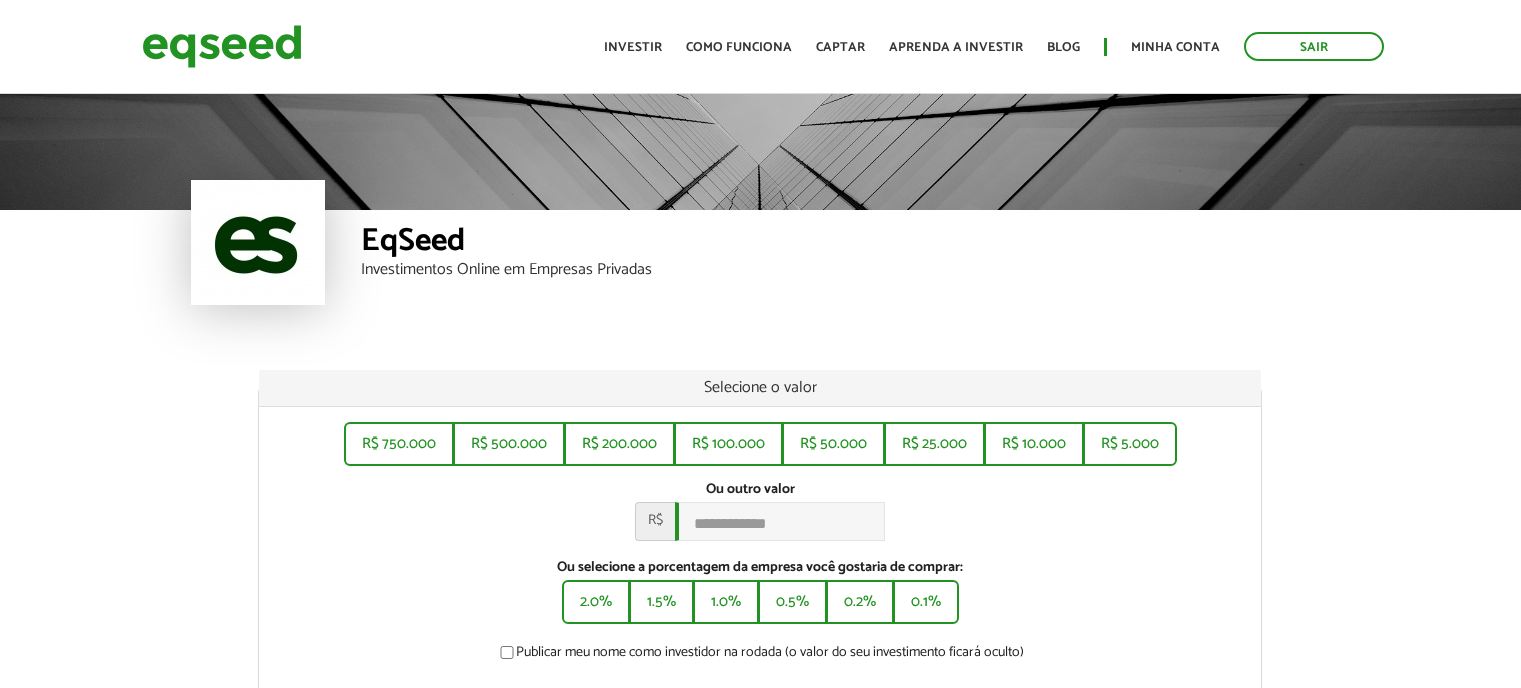 scroll, scrollTop: 0, scrollLeft: 0, axis: both 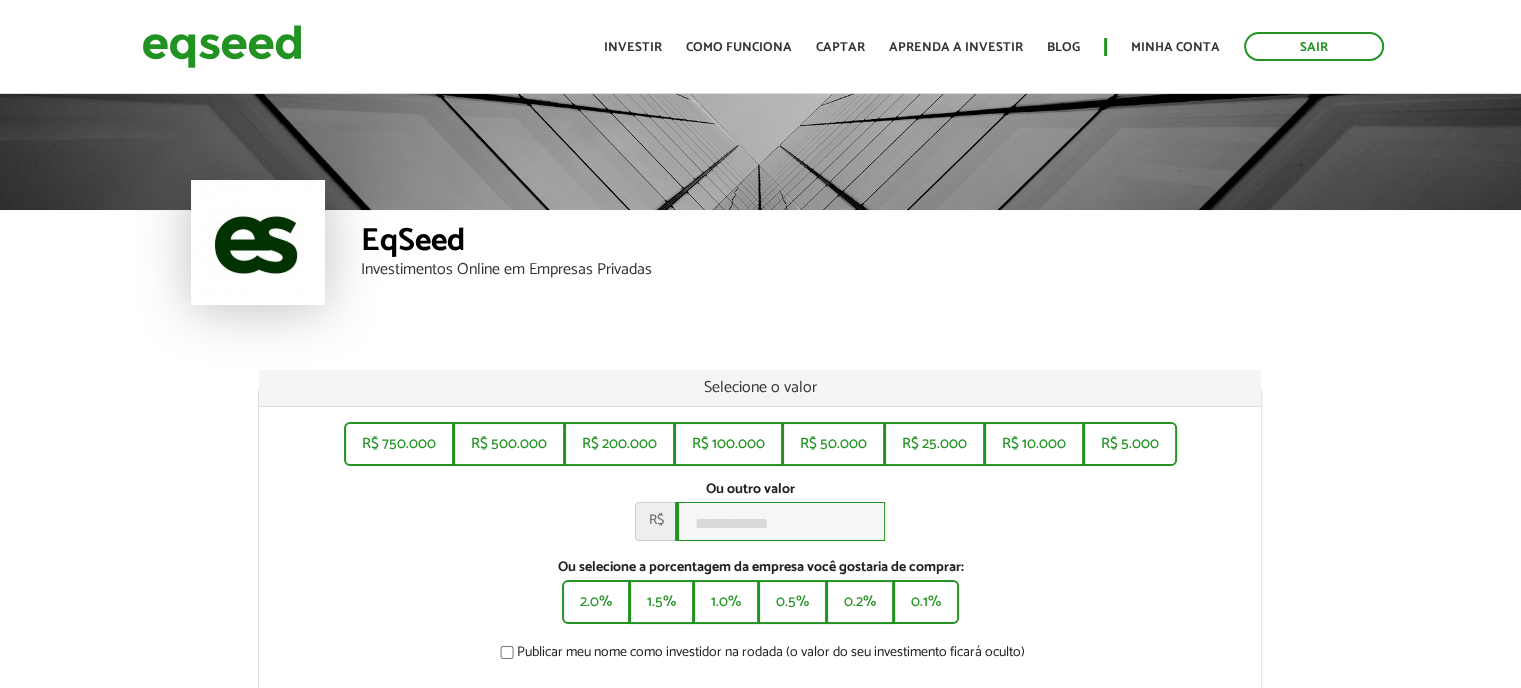 click on "Ou outro valor  *" at bounding box center [780, 521] 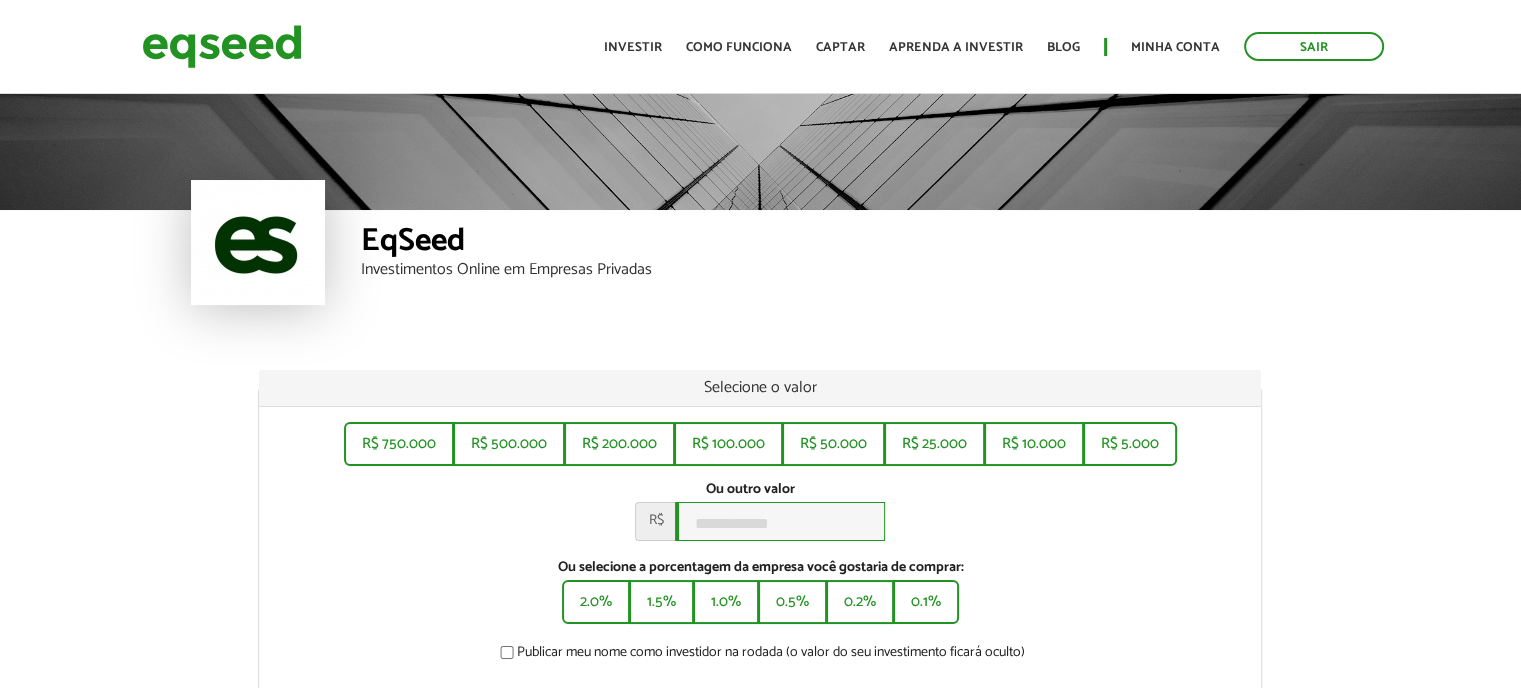 type on "******" 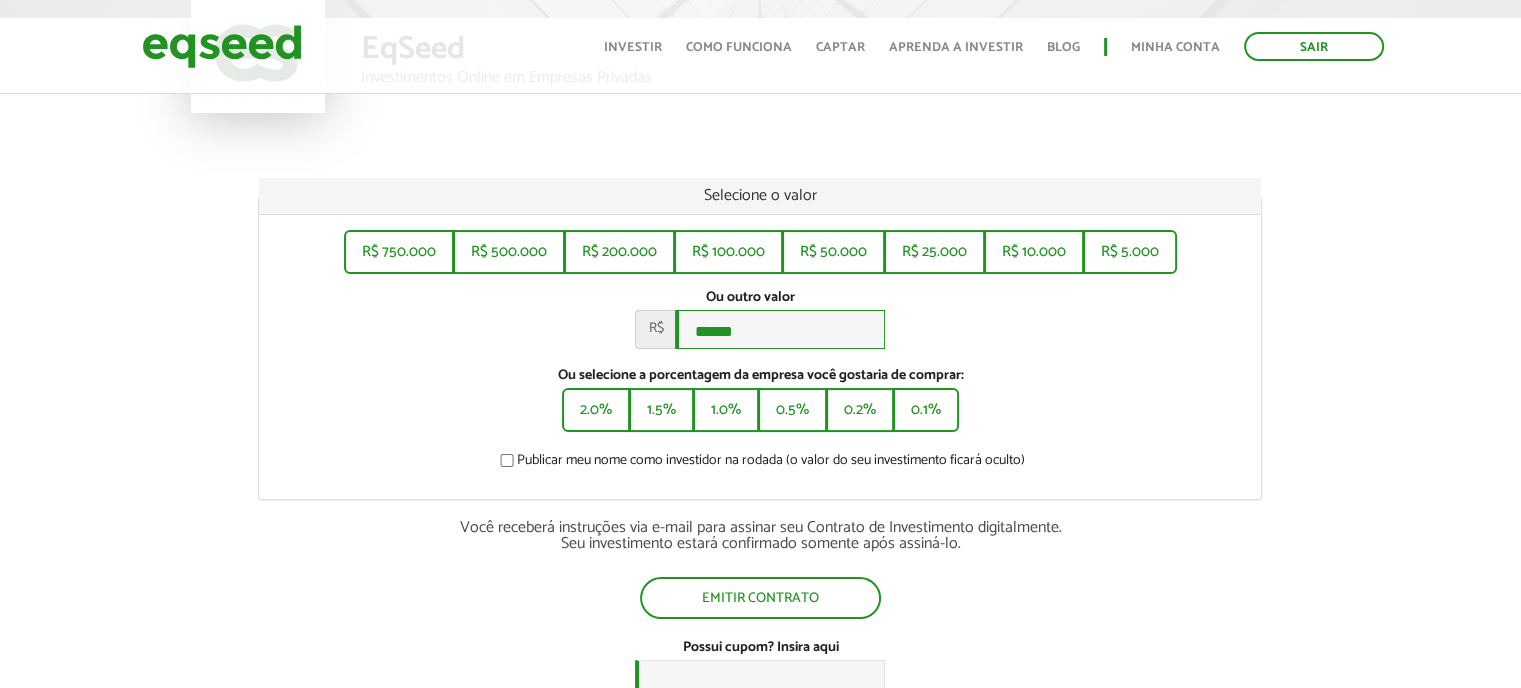 scroll, scrollTop: 200, scrollLeft: 0, axis: vertical 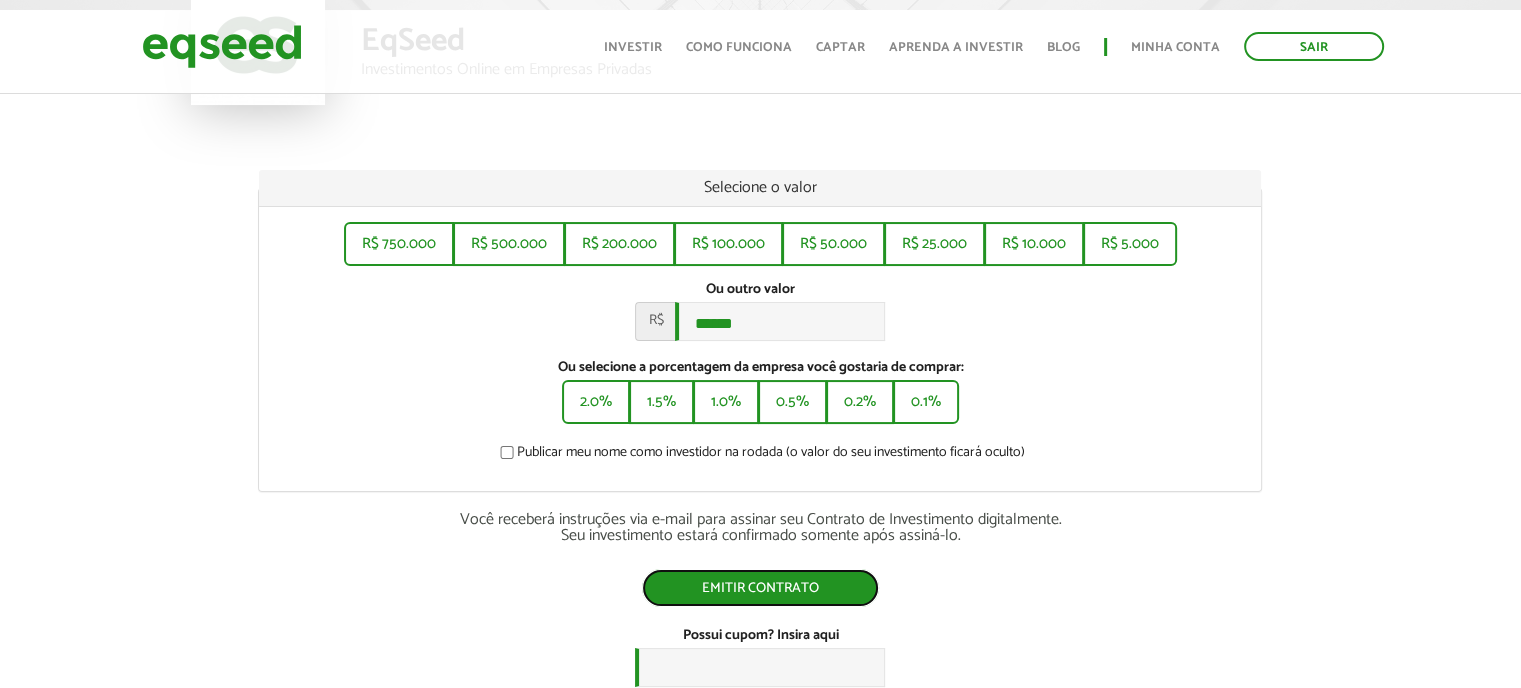 click on "Emitir contrato" at bounding box center [760, 588] 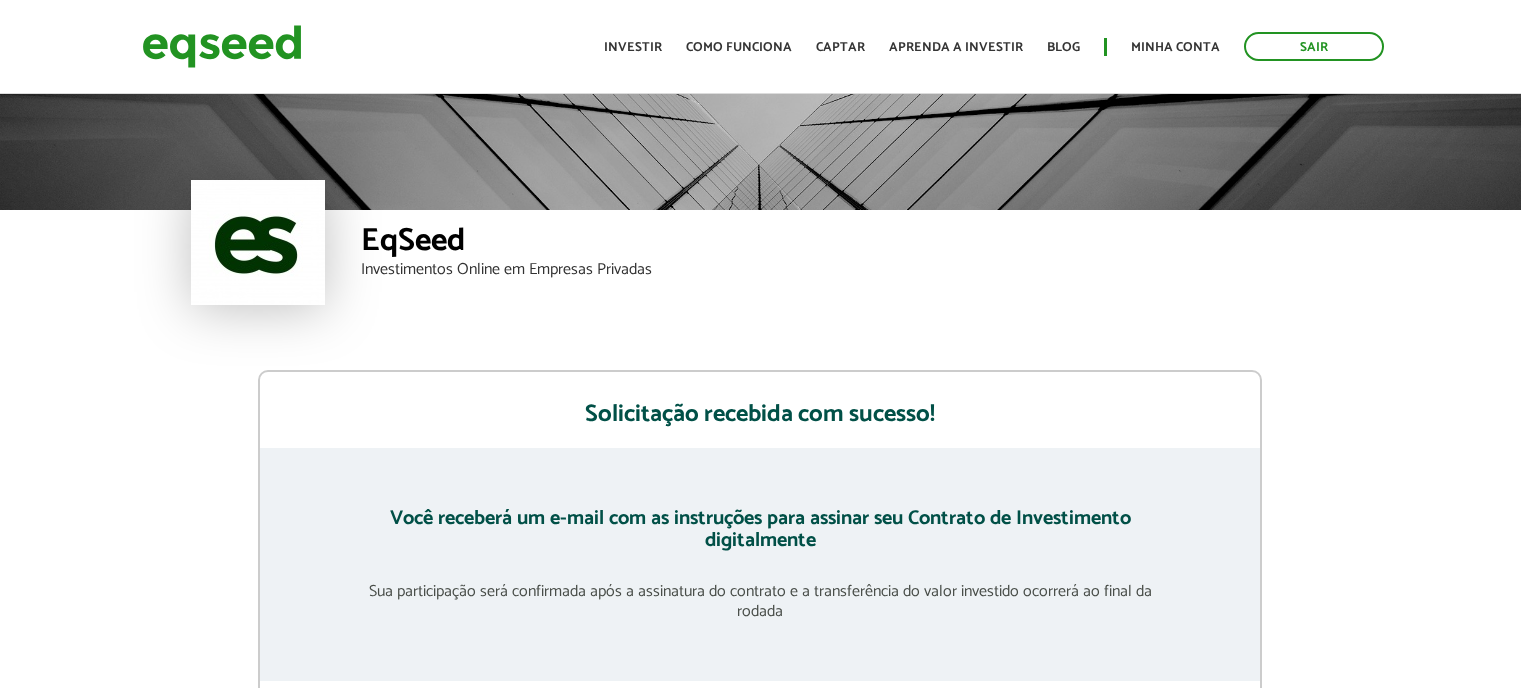 scroll, scrollTop: 0, scrollLeft: 0, axis: both 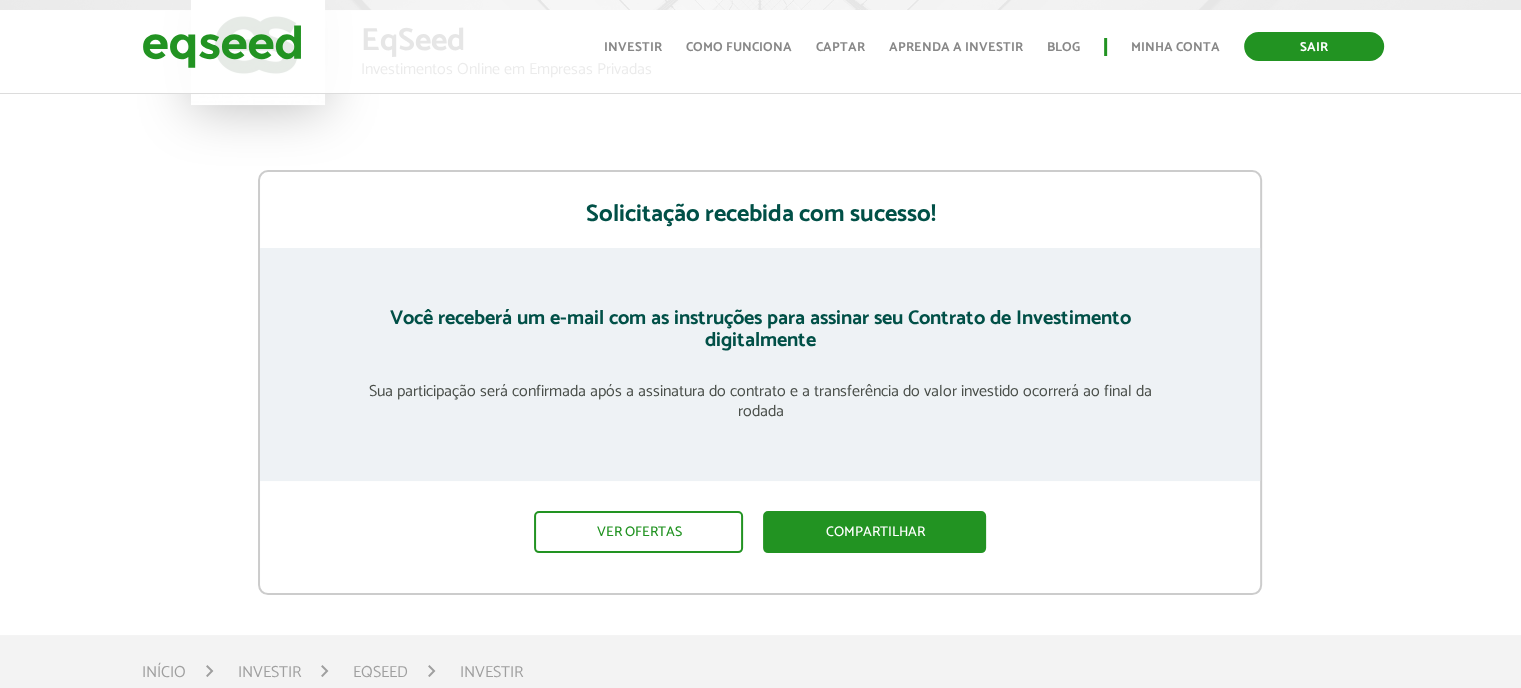 click on "Sair" at bounding box center [1314, 46] 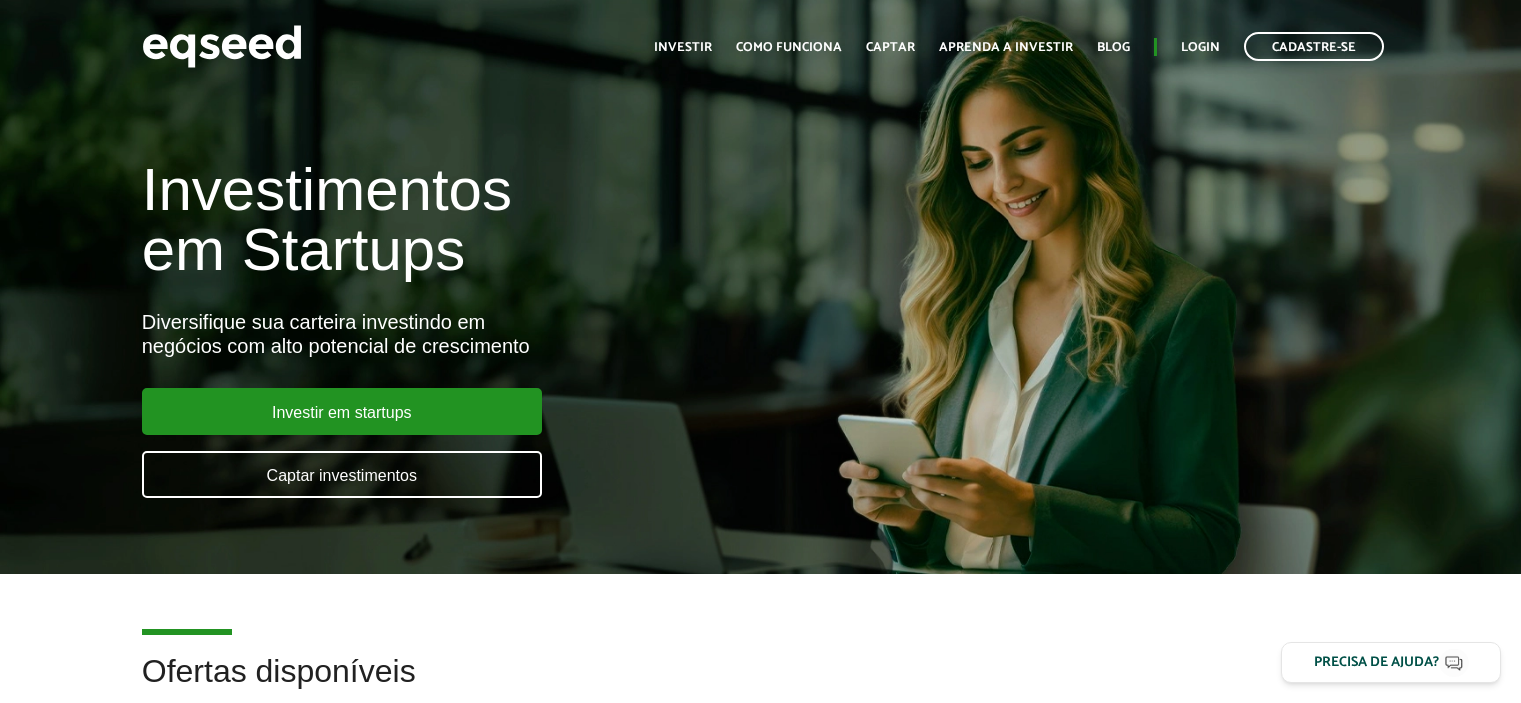 scroll, scrollTop: 0, scrollLeft: 0, axis: both 